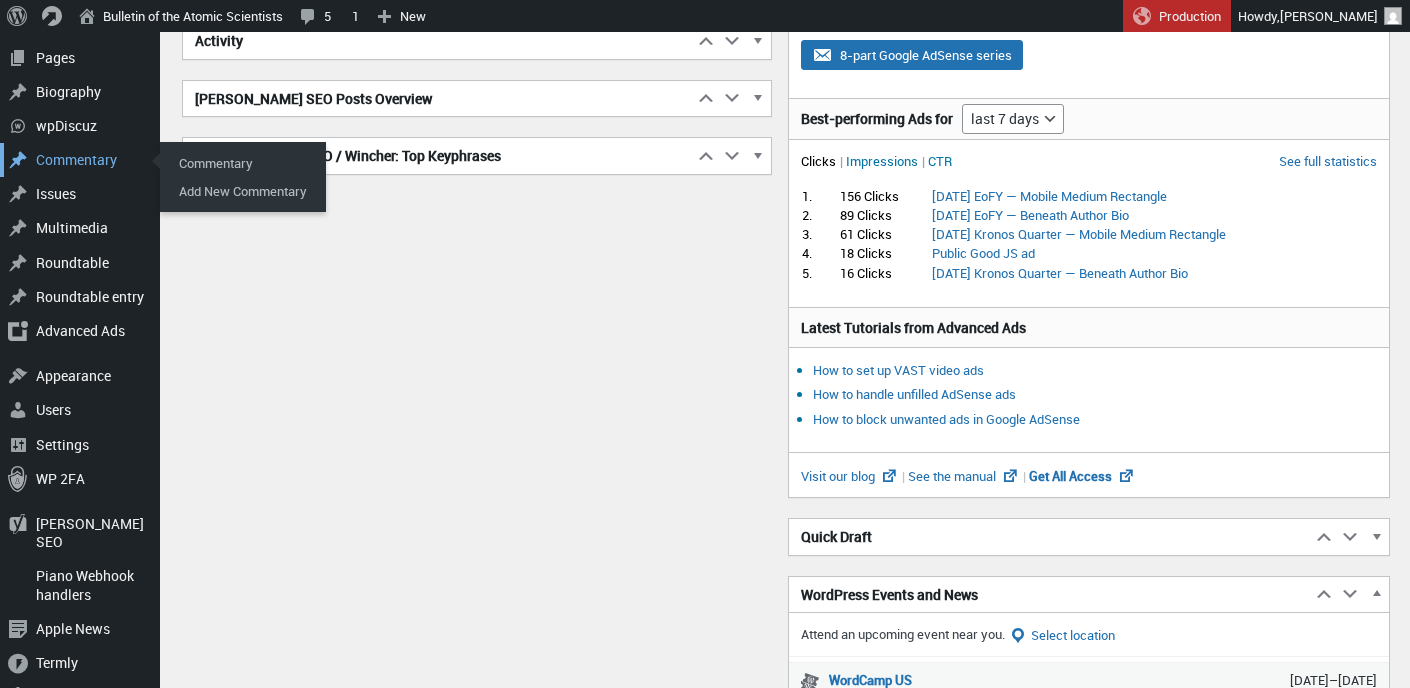 scroll, scrollTop: 306, scrollLeft: 0, axis: vertical 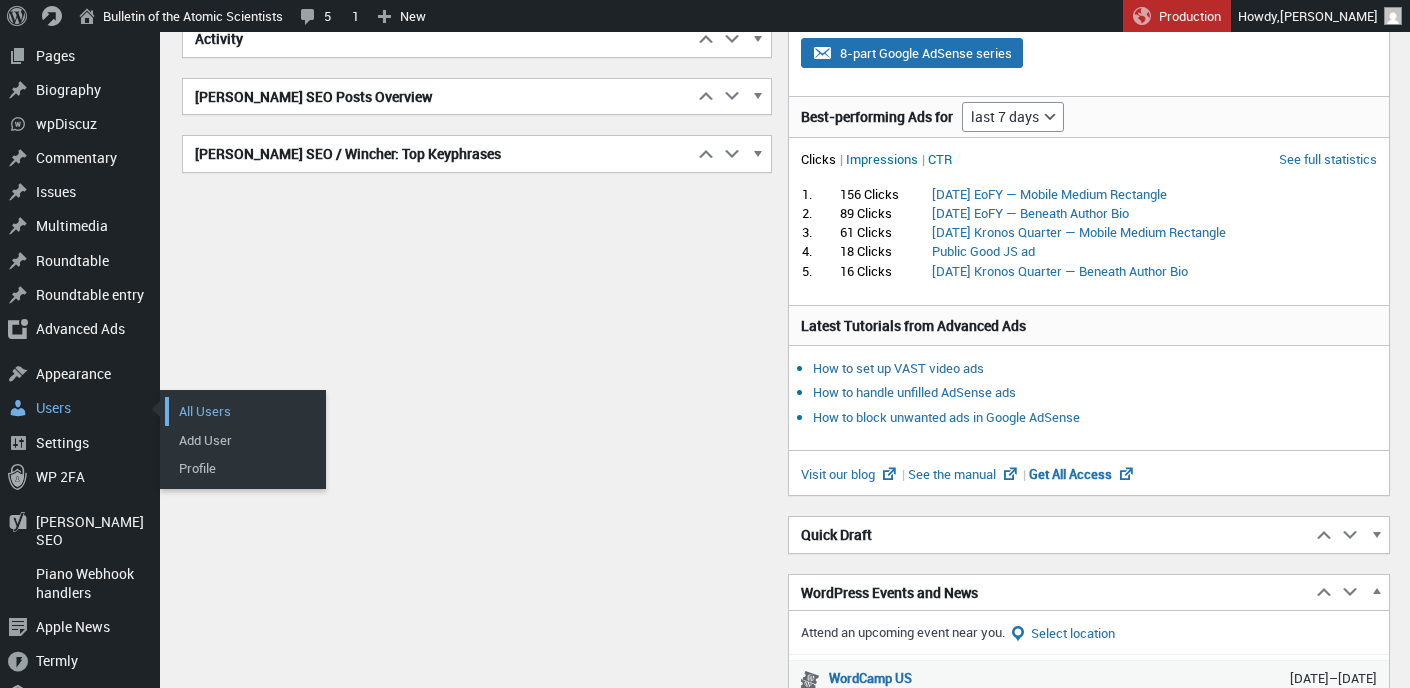 click on "All Users" at bounding box center [245, 411] 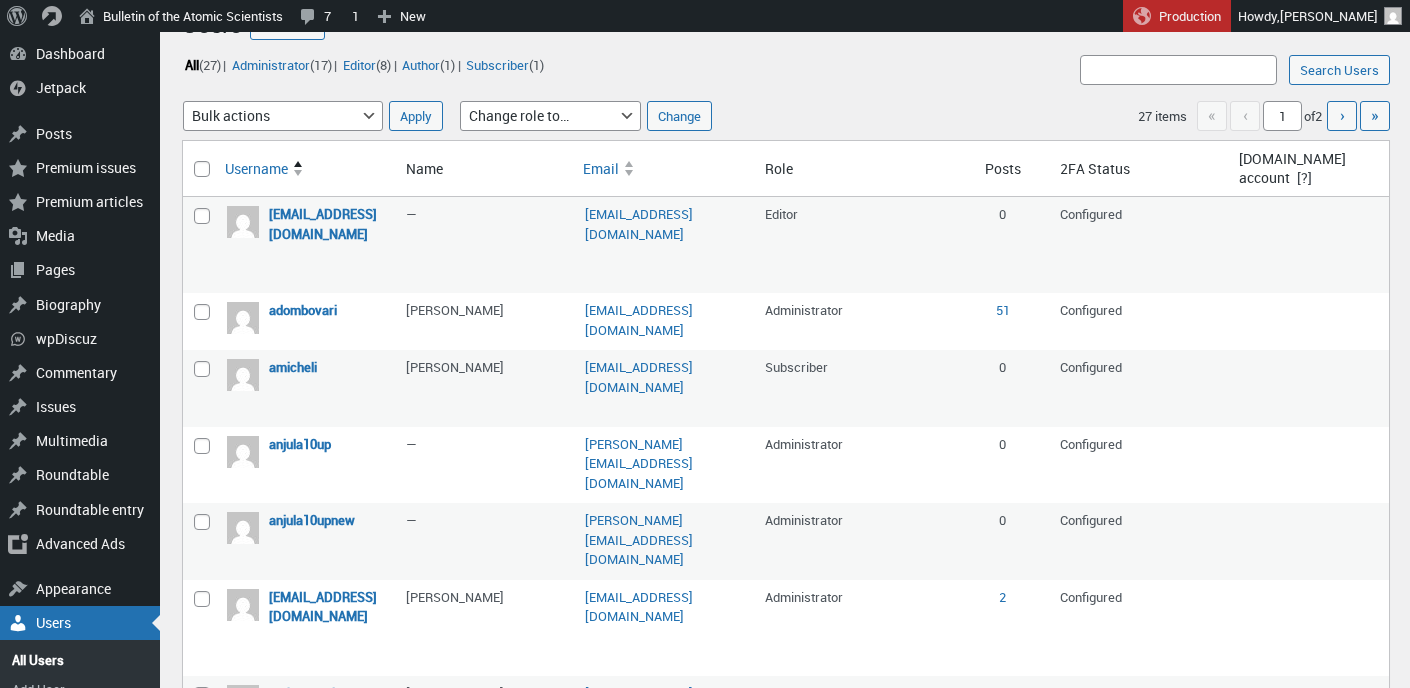 scroll, scrollTop: 57, scrollLeft: 0, axis: vertical 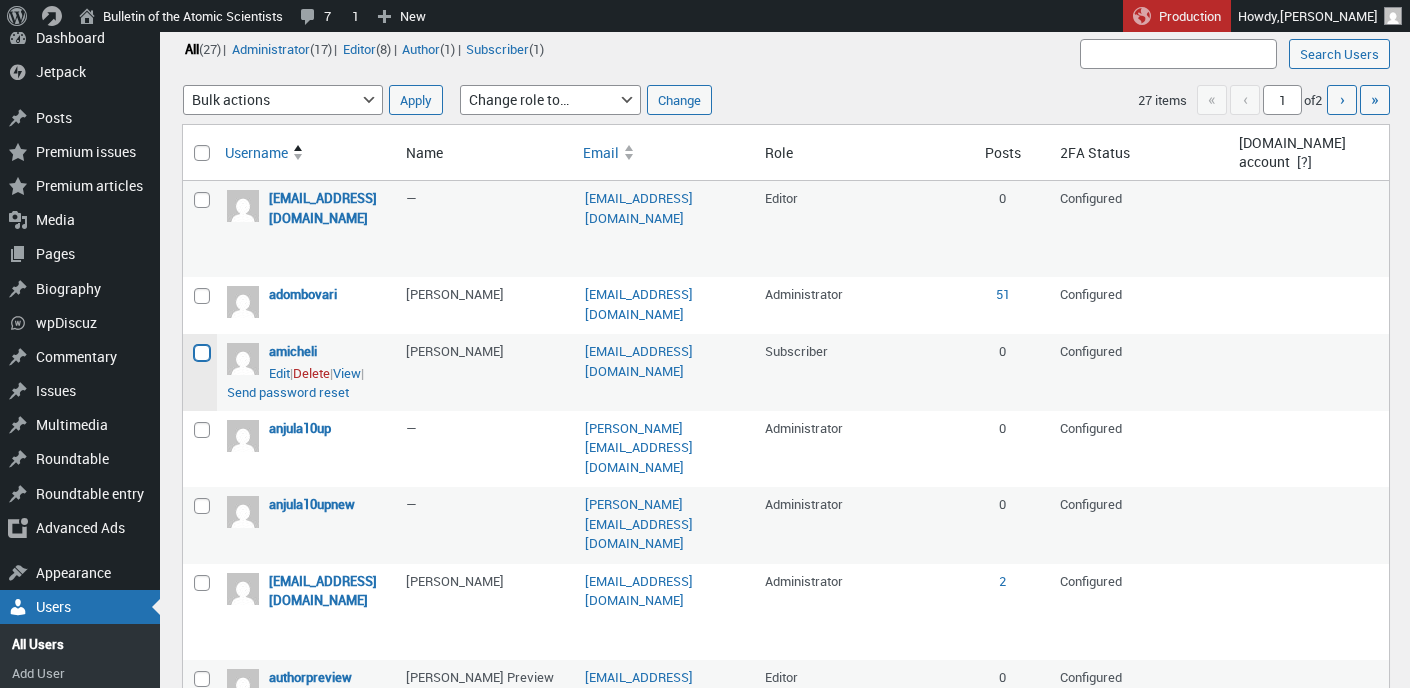 click on "Select amicheli" at bounding box center [202, 353] 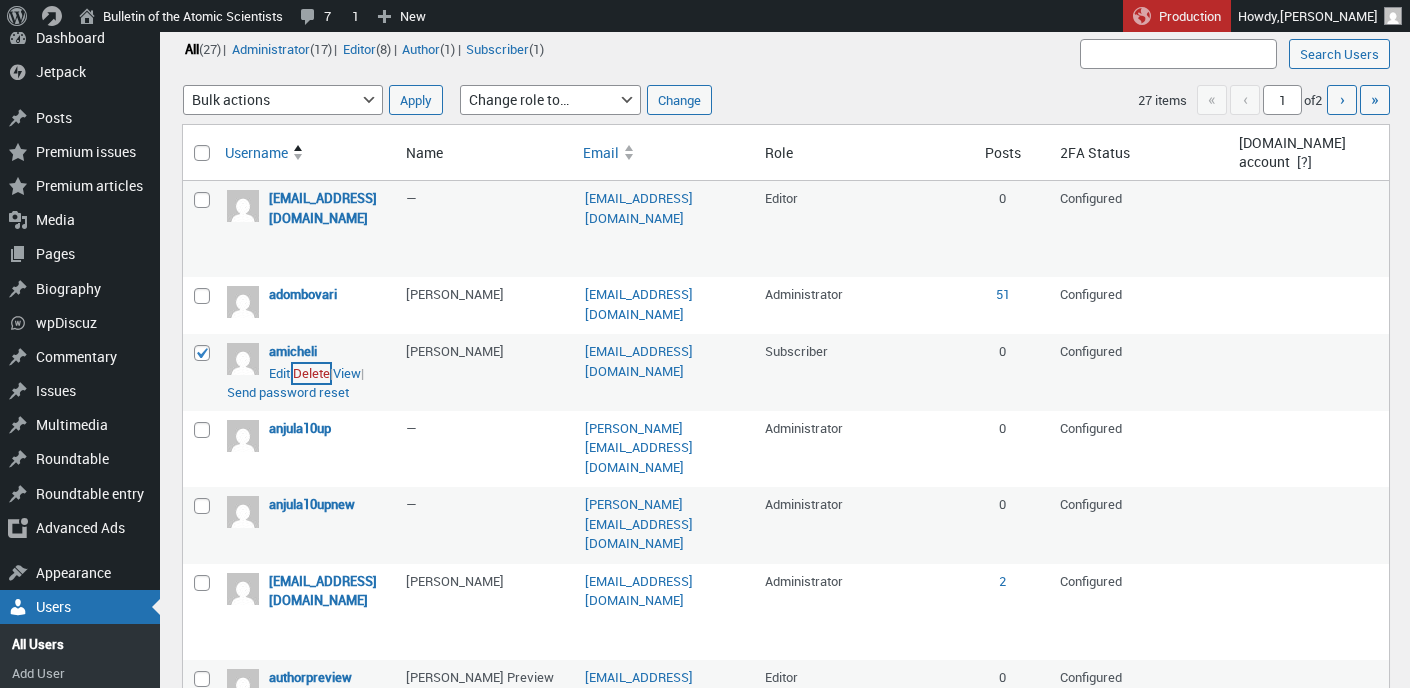 click on "Delete" at bounding box center (311, 374) 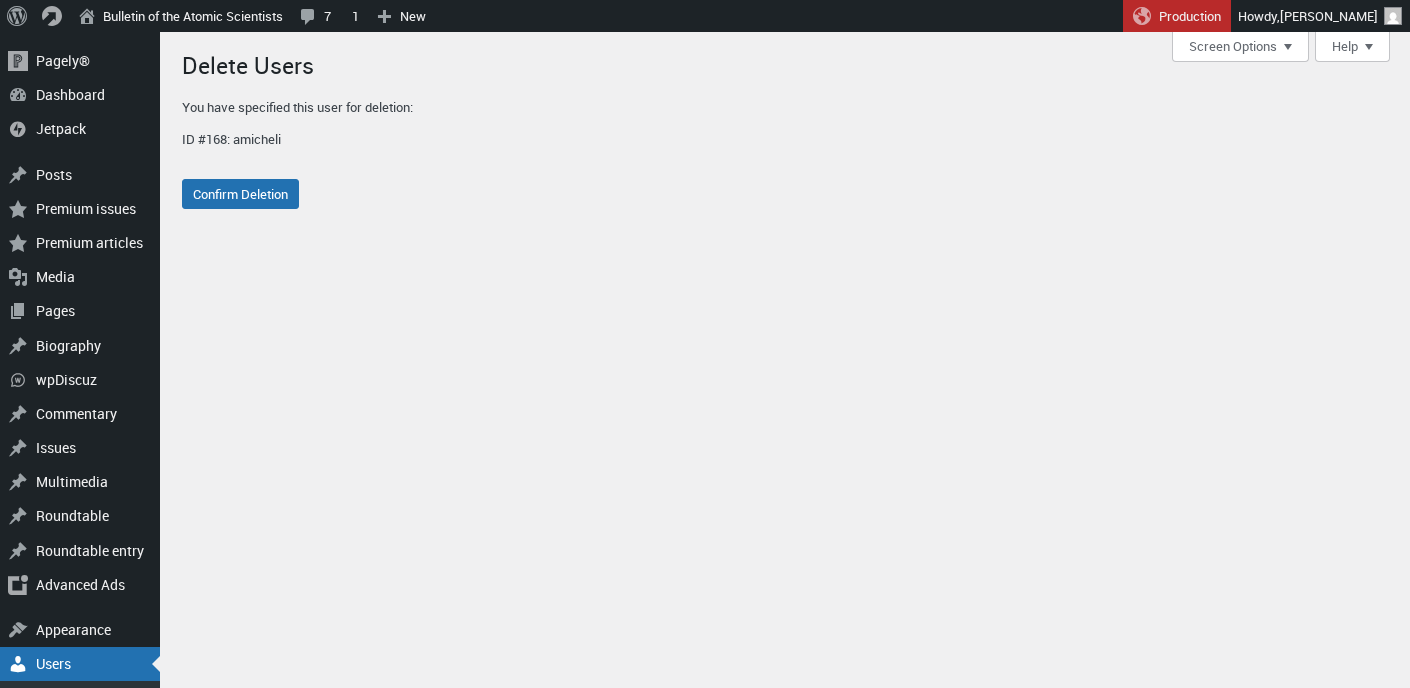 scroll, scrollTop: 0, scrollLeft: 0, axis: both 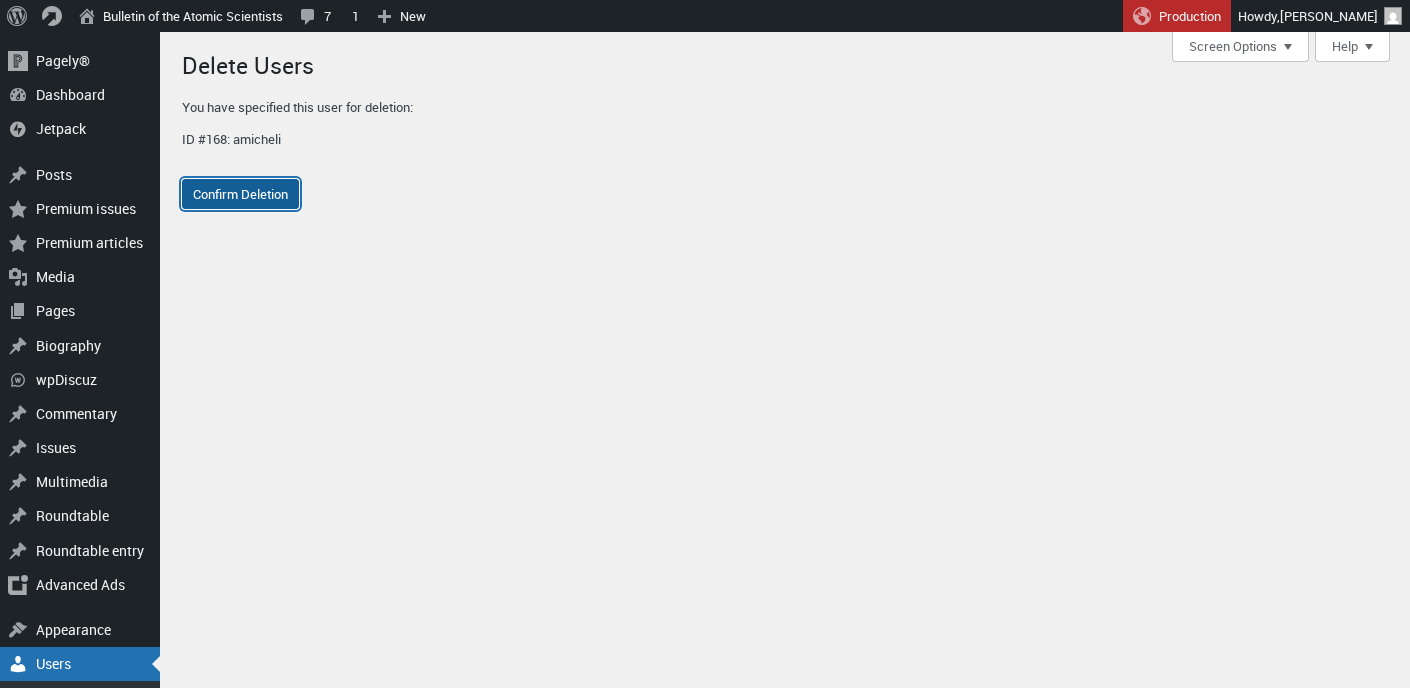 click on "Confirm Deletion" at bounding box center (240, 194) 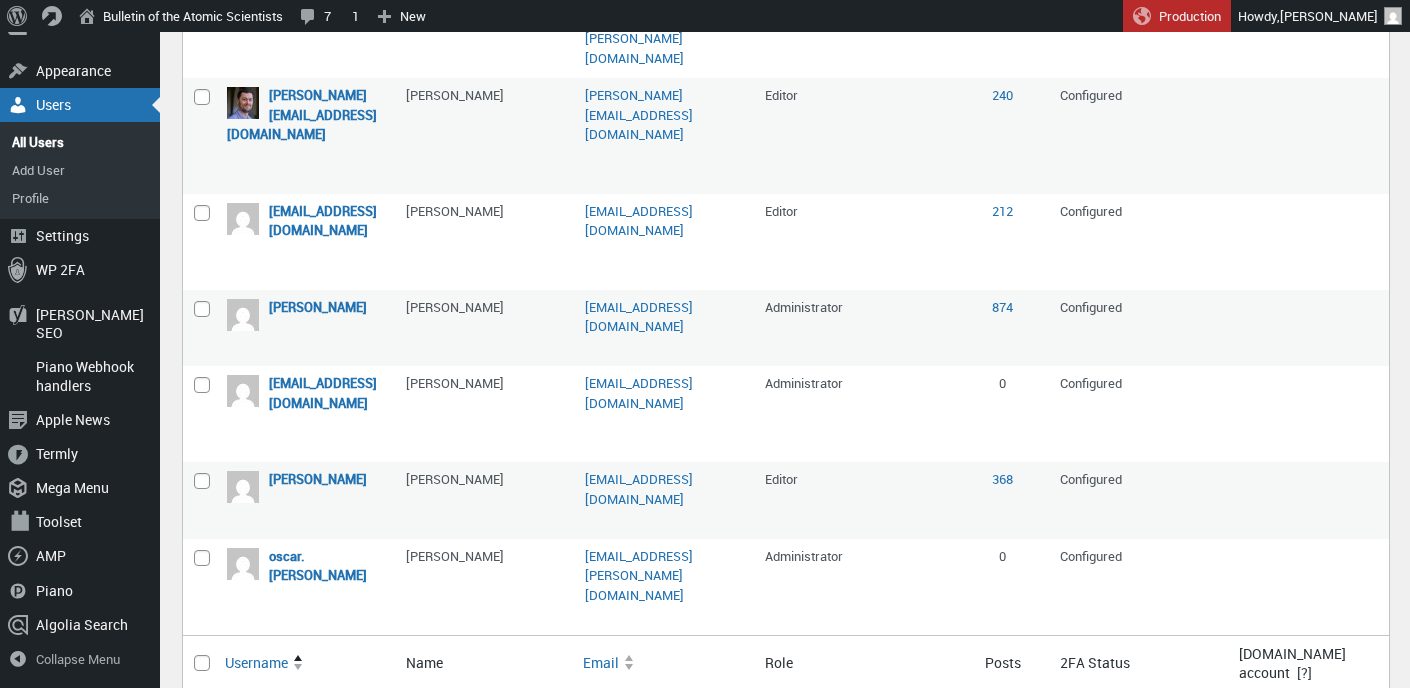 scroll, scrollTop: 1430, scrollLeft: 0, axis: vertical 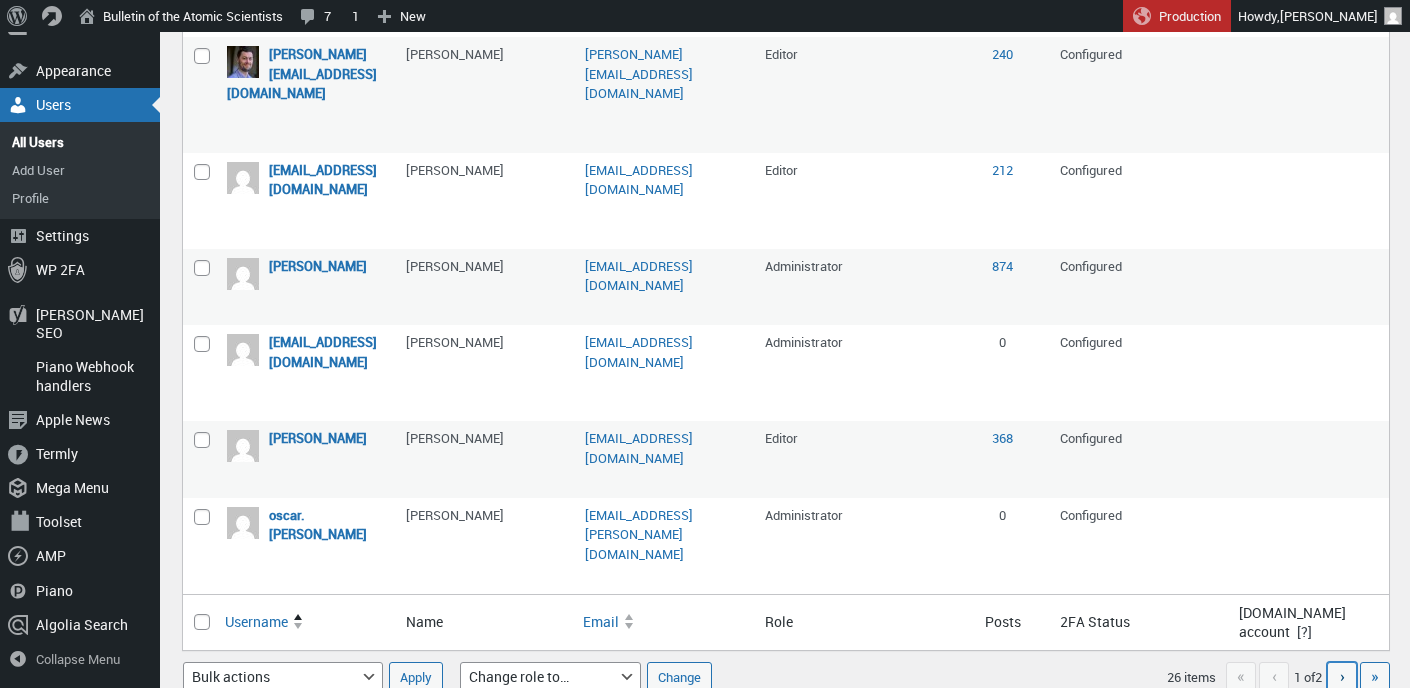 click on "›" at bounding box center (1342, 676) 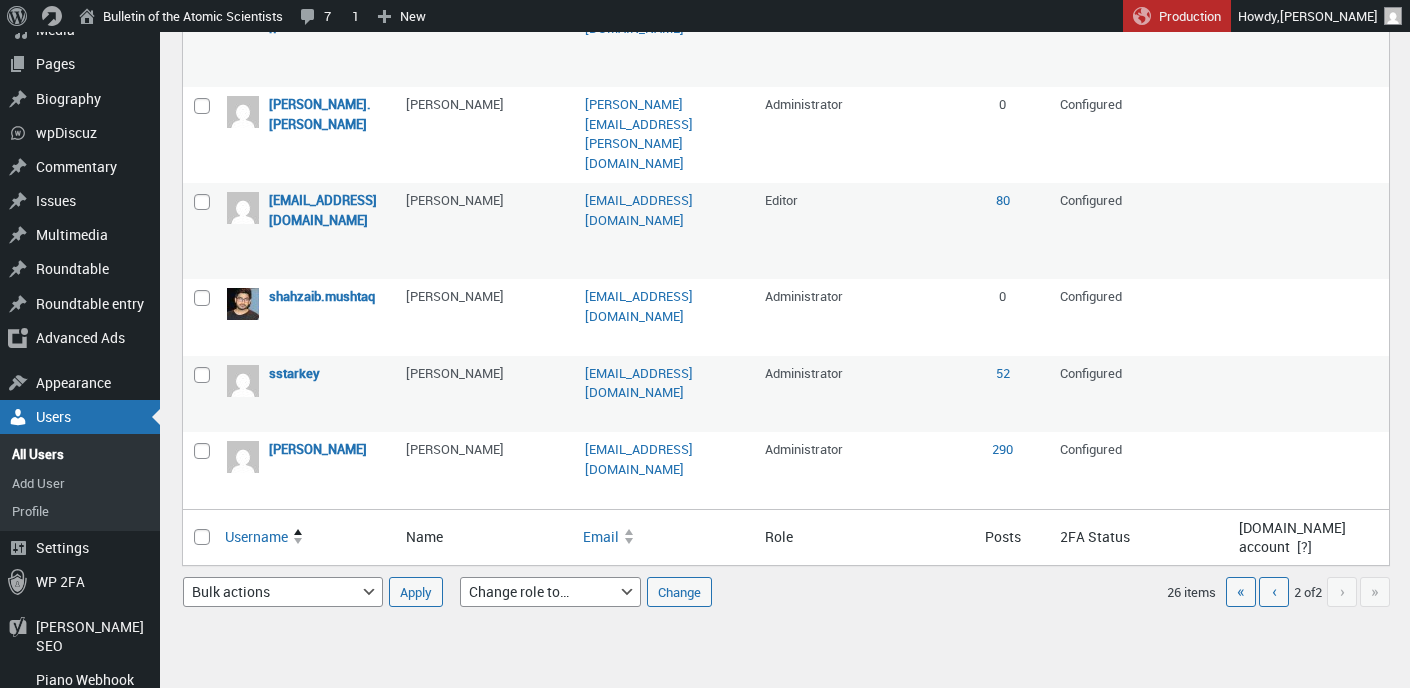 scroll, scrollTop: 0, scrollLeft: 0, axis: both 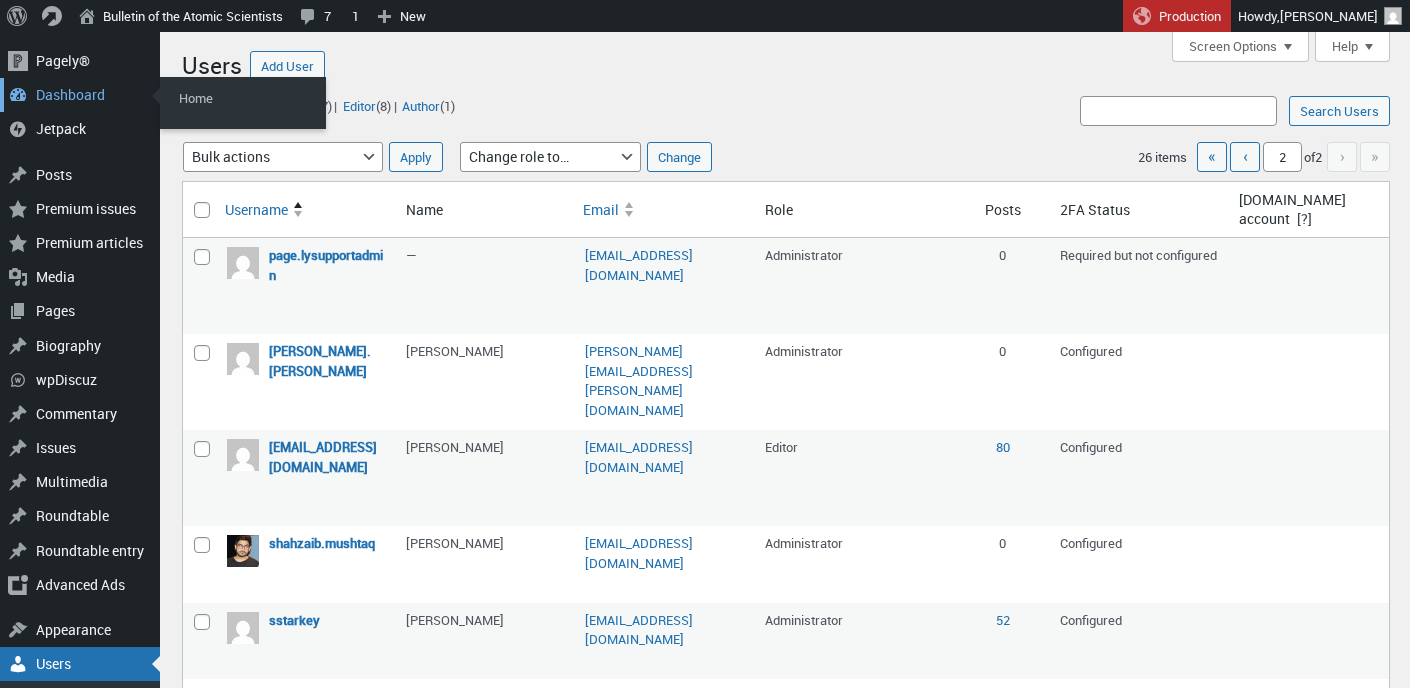 click on "Dashboard" at bounding box center (80, 95) 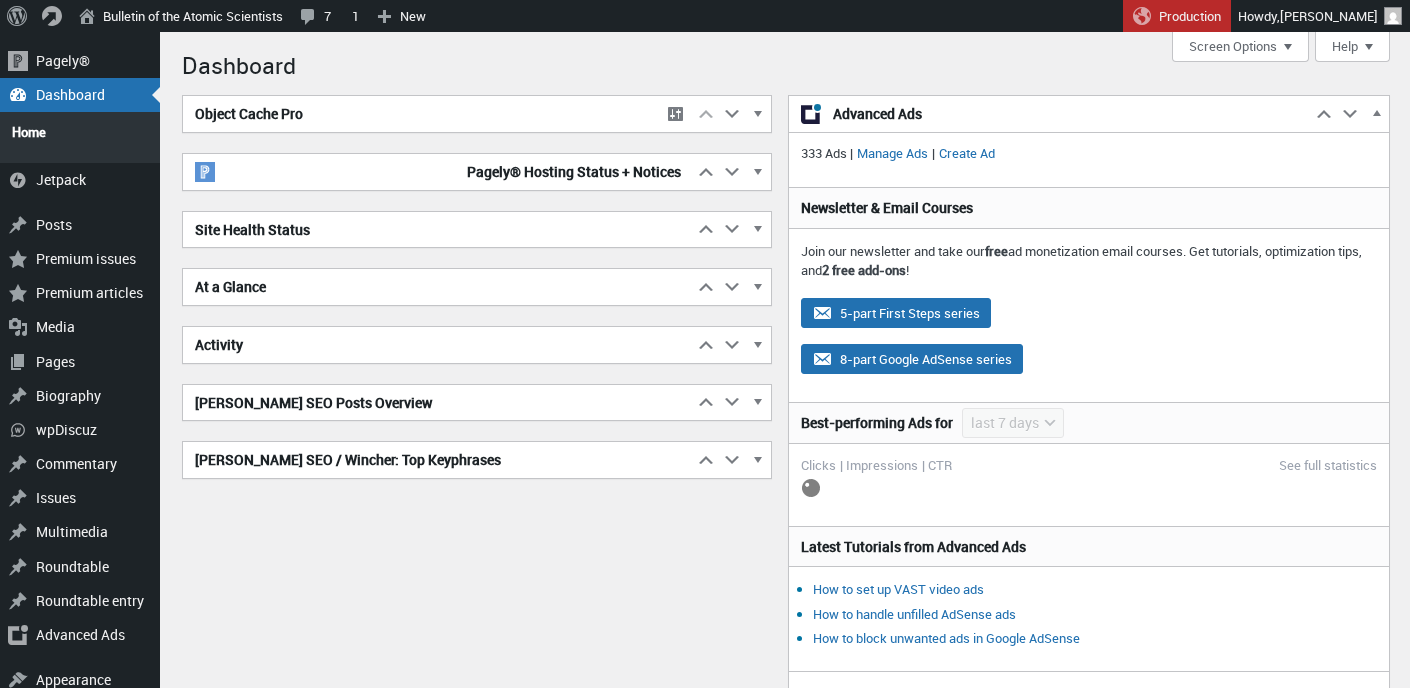 scroll, scrollTop: 0, scrollLeft: 0, axis: both 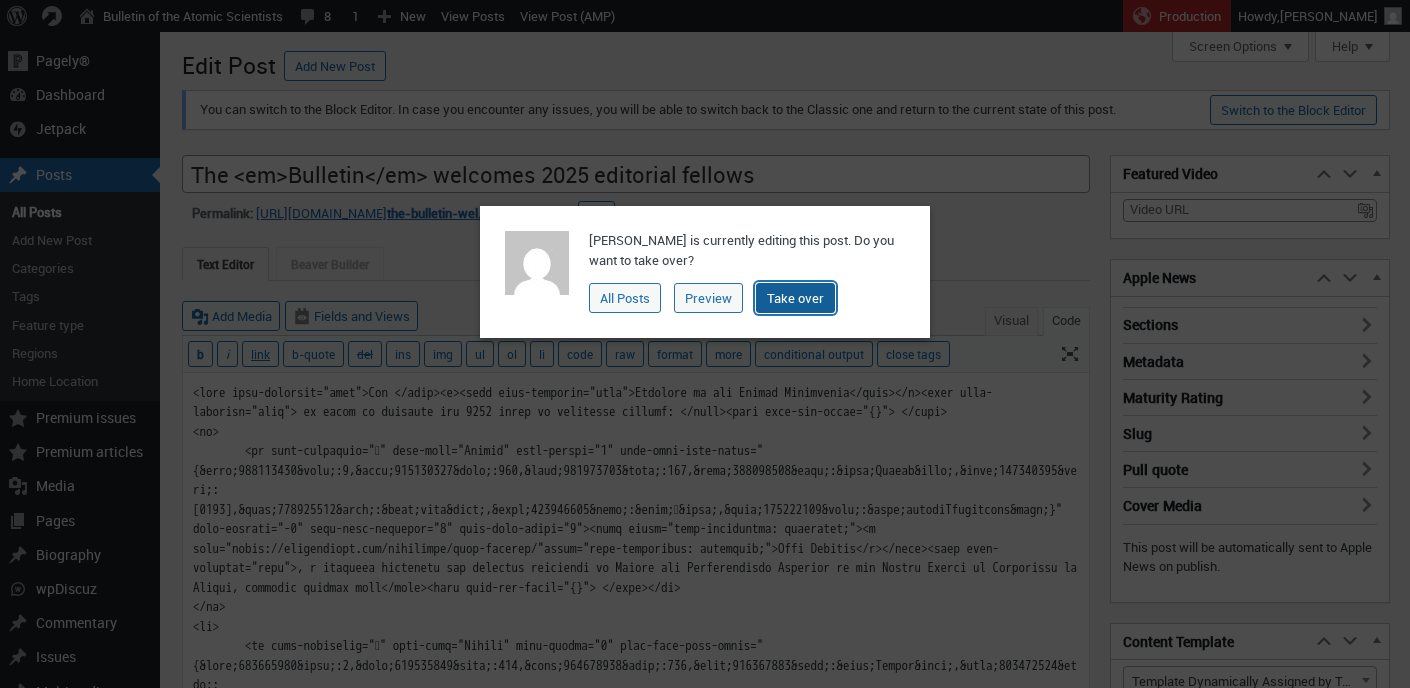 click on "Take over" at bounding box center (795, 298) 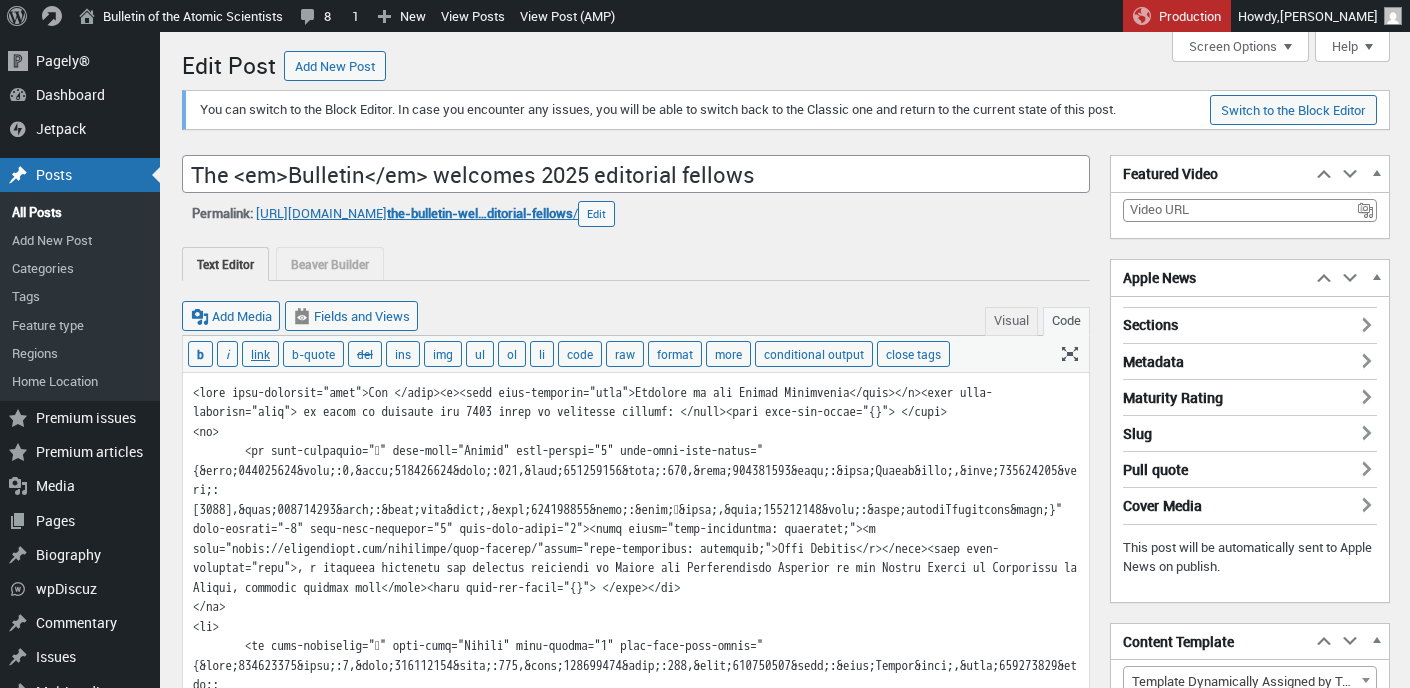 scroll, scrollTop: 0, scrollLeft: 0, axis: both 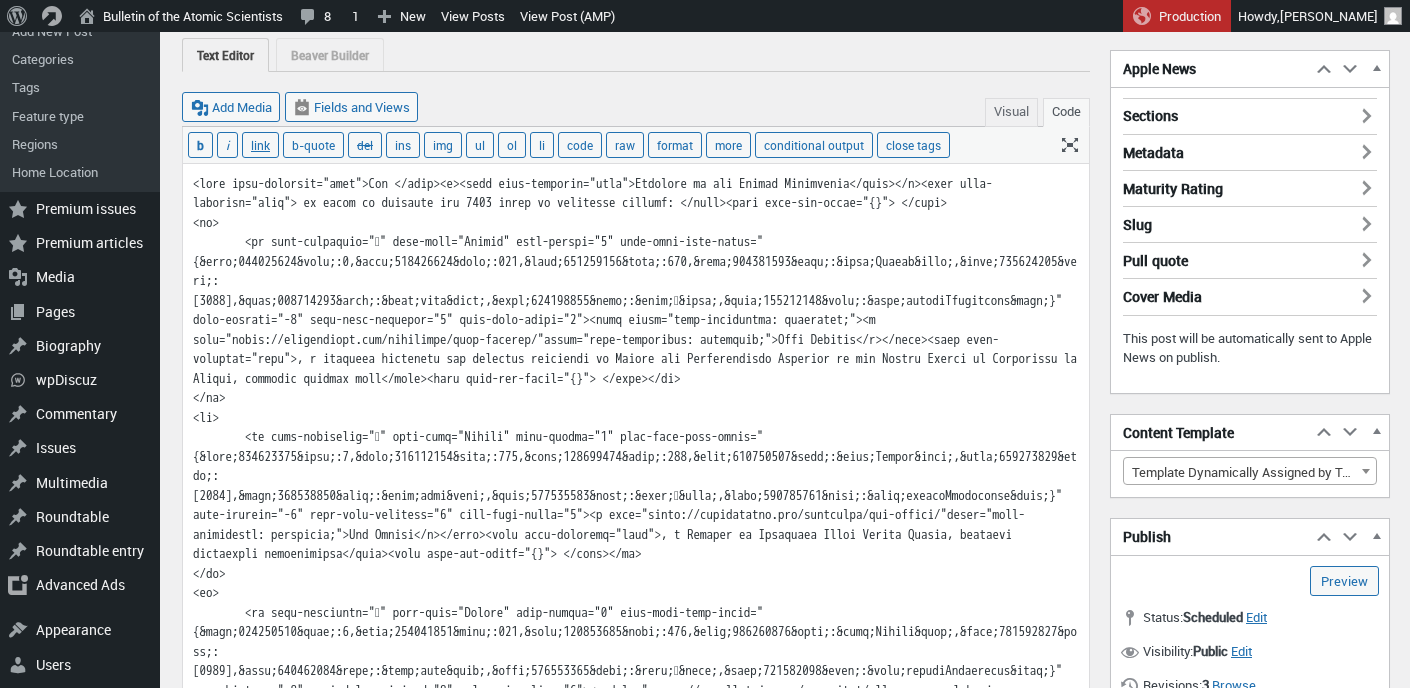 drag, startPoint x: 888, startPoint y: 339, endPoint x: 268, endPoint y: 359, distance: 620.3225 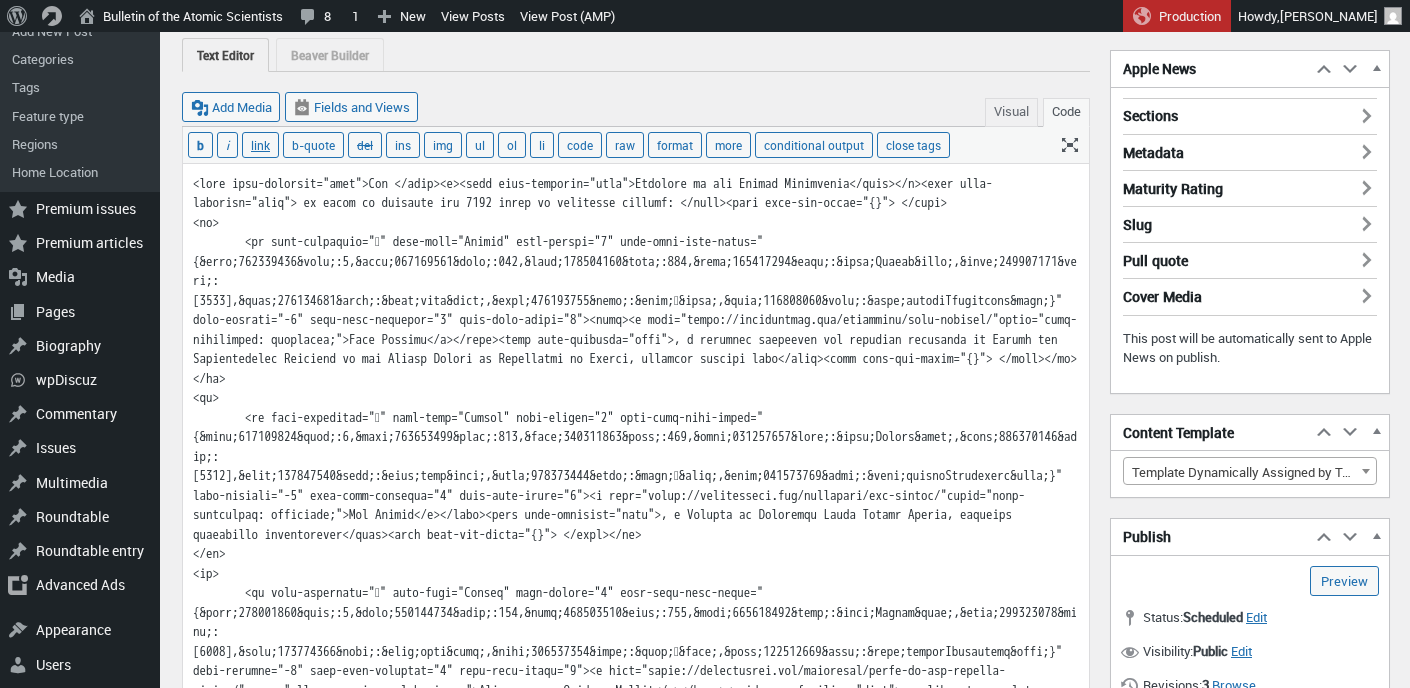 click at bounding box center (636, 1246) 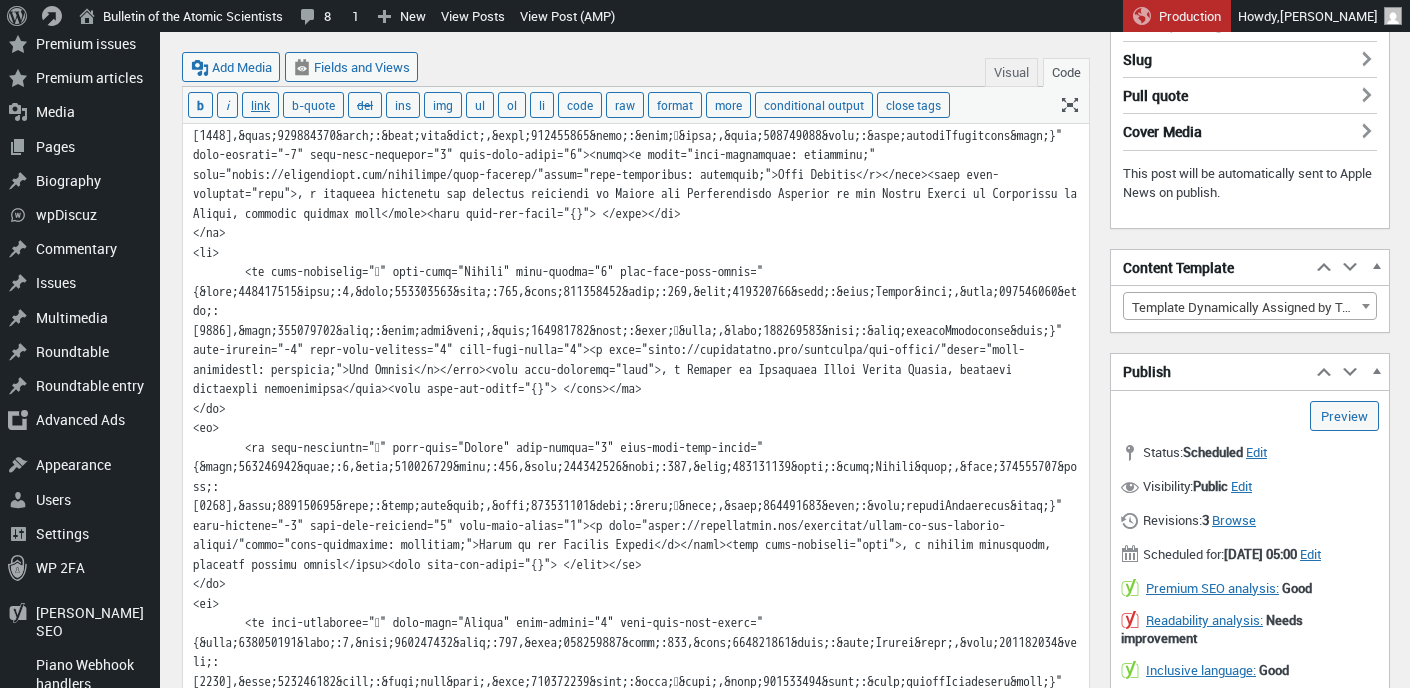 scroll, scrollTop: 376, scrollLeft: 0, axis: vertical 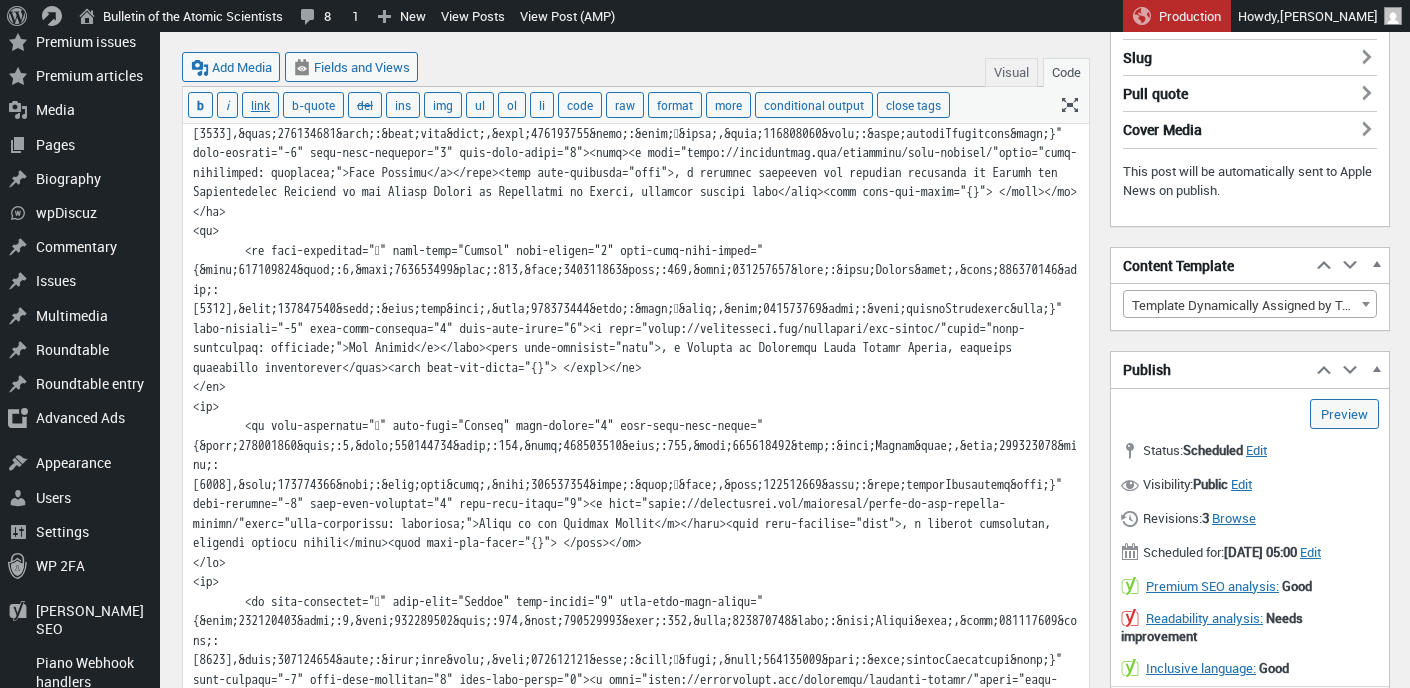 click at bounding box center [636, 1089] 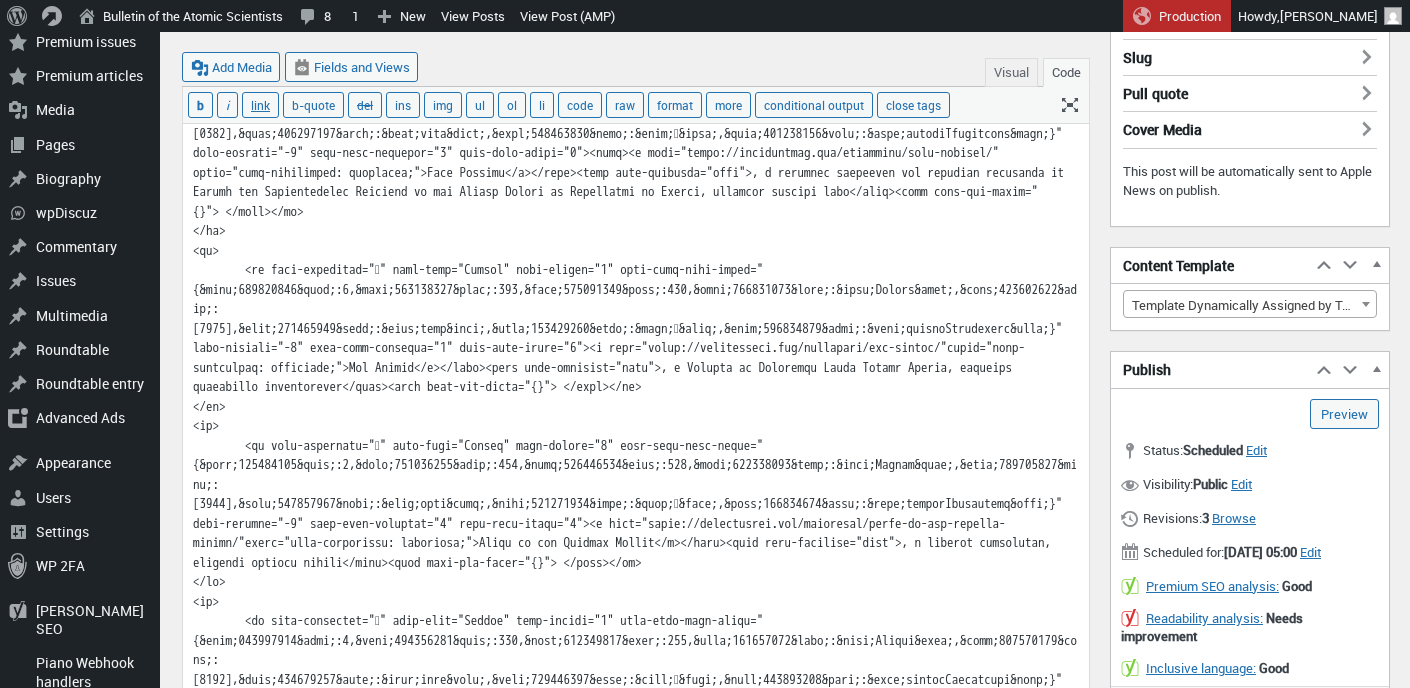 click at bounding box center [636, 1089] 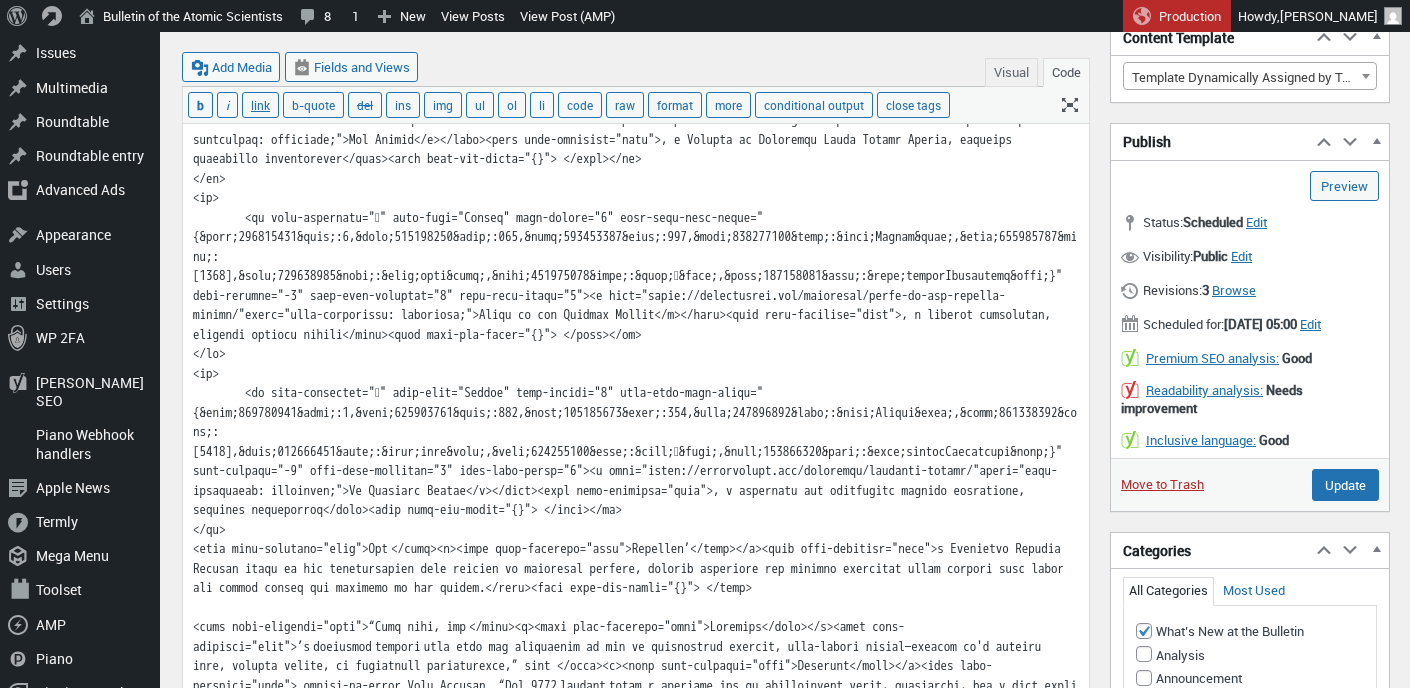 scroll, scrollTop: 606, scrollLeft: 0, axis: vertical 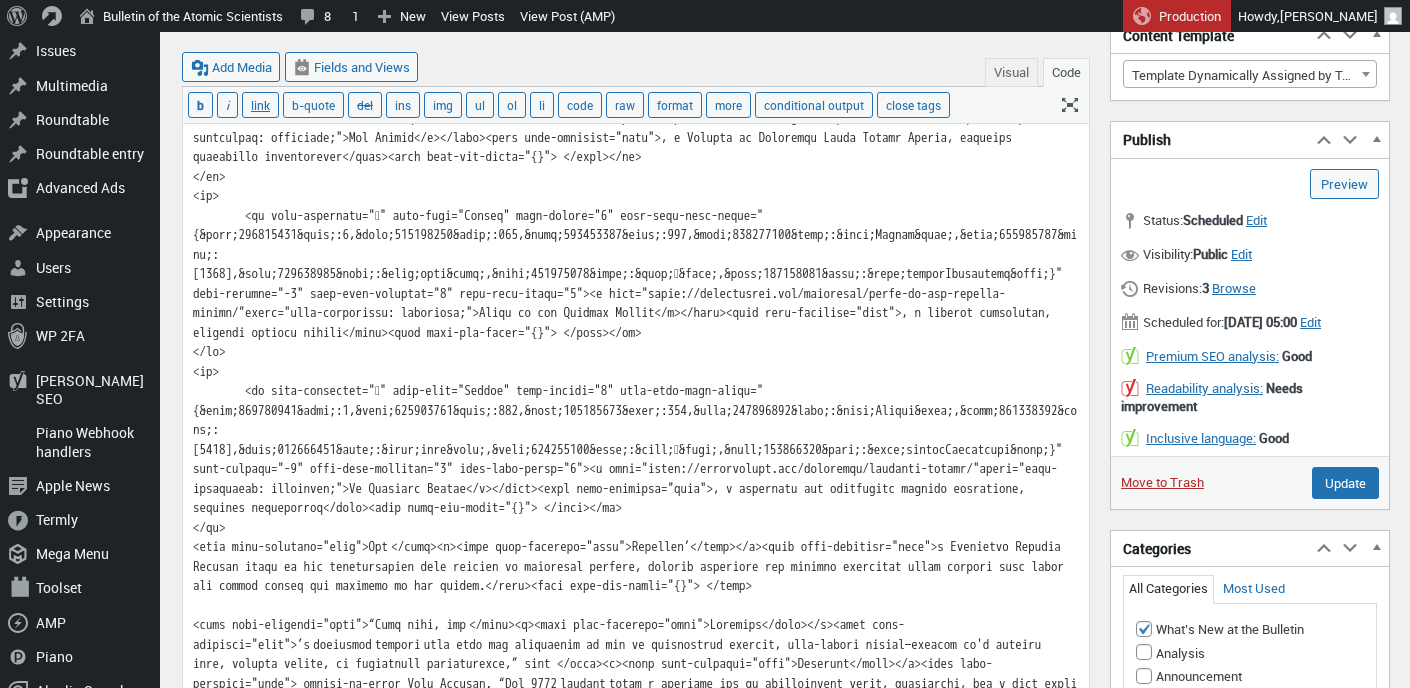 click at bounding box center (636, 859) 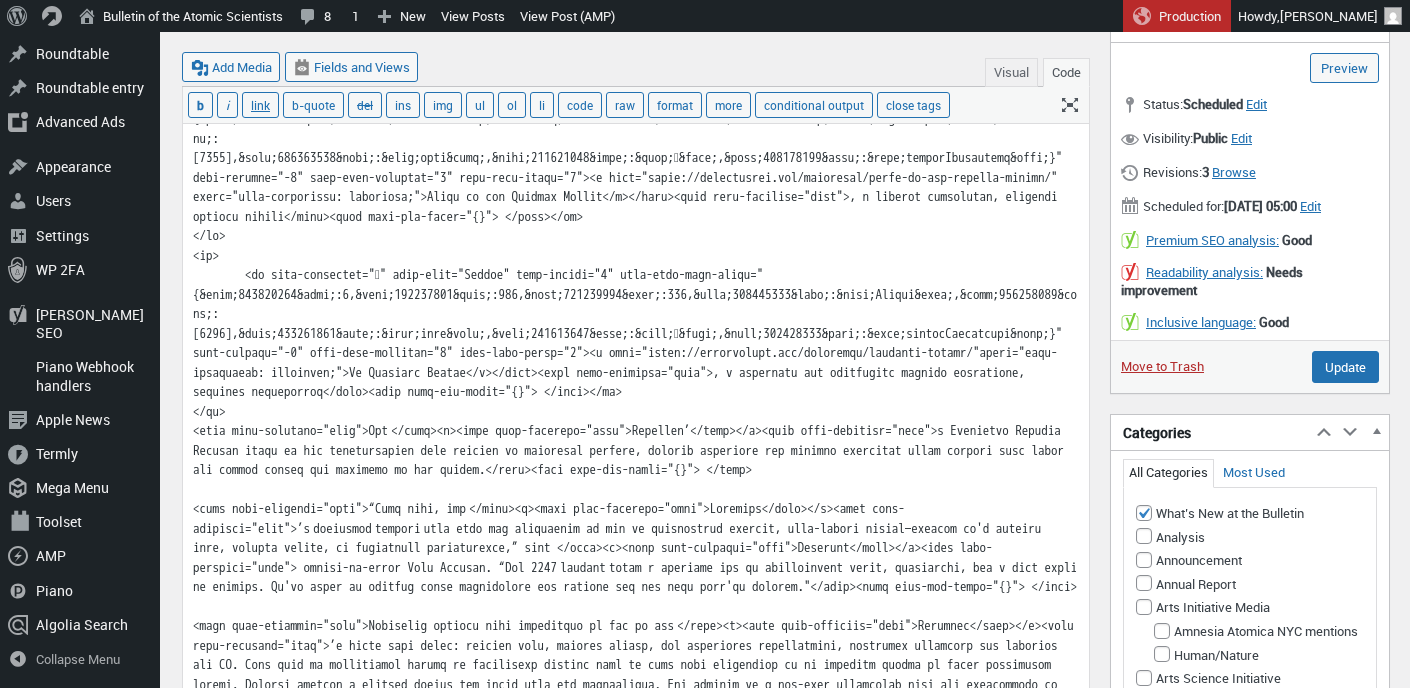 scroll, scrollTop: 728, scrollLeft: 0, axis: vertical 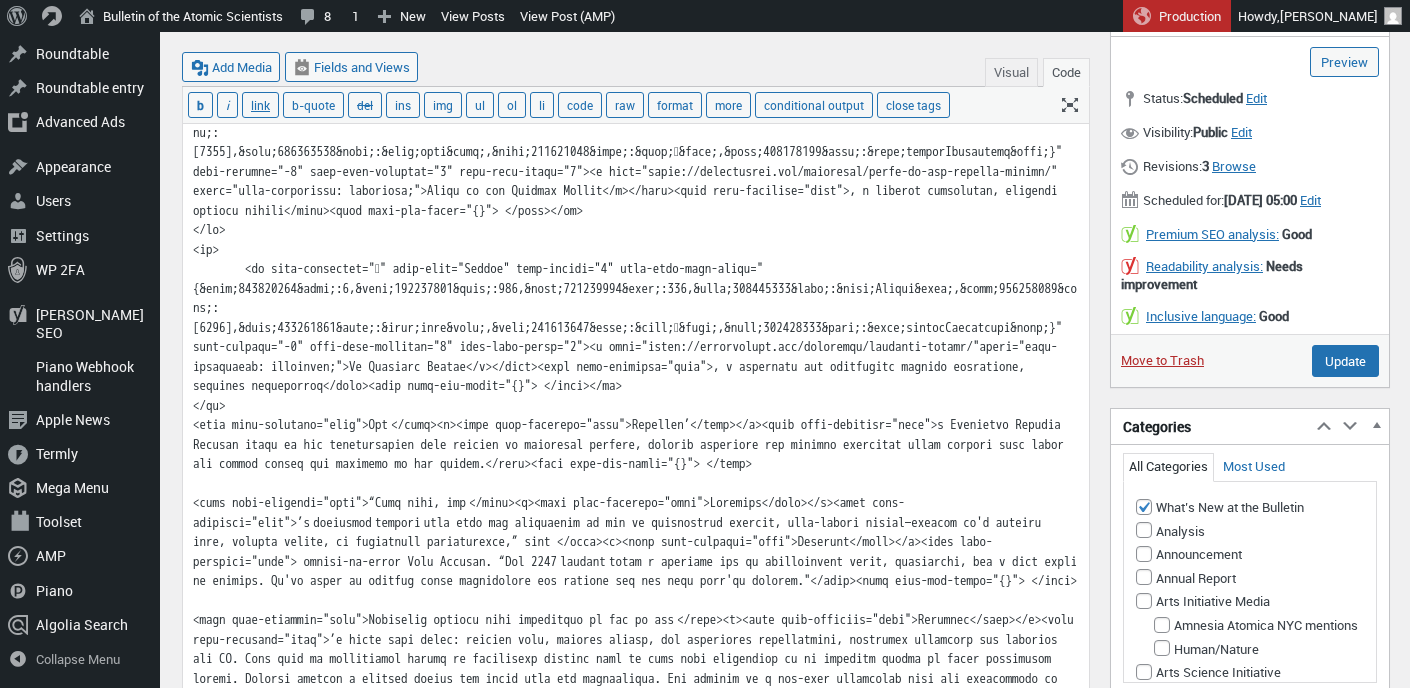 click at bounding box center (636, 737) 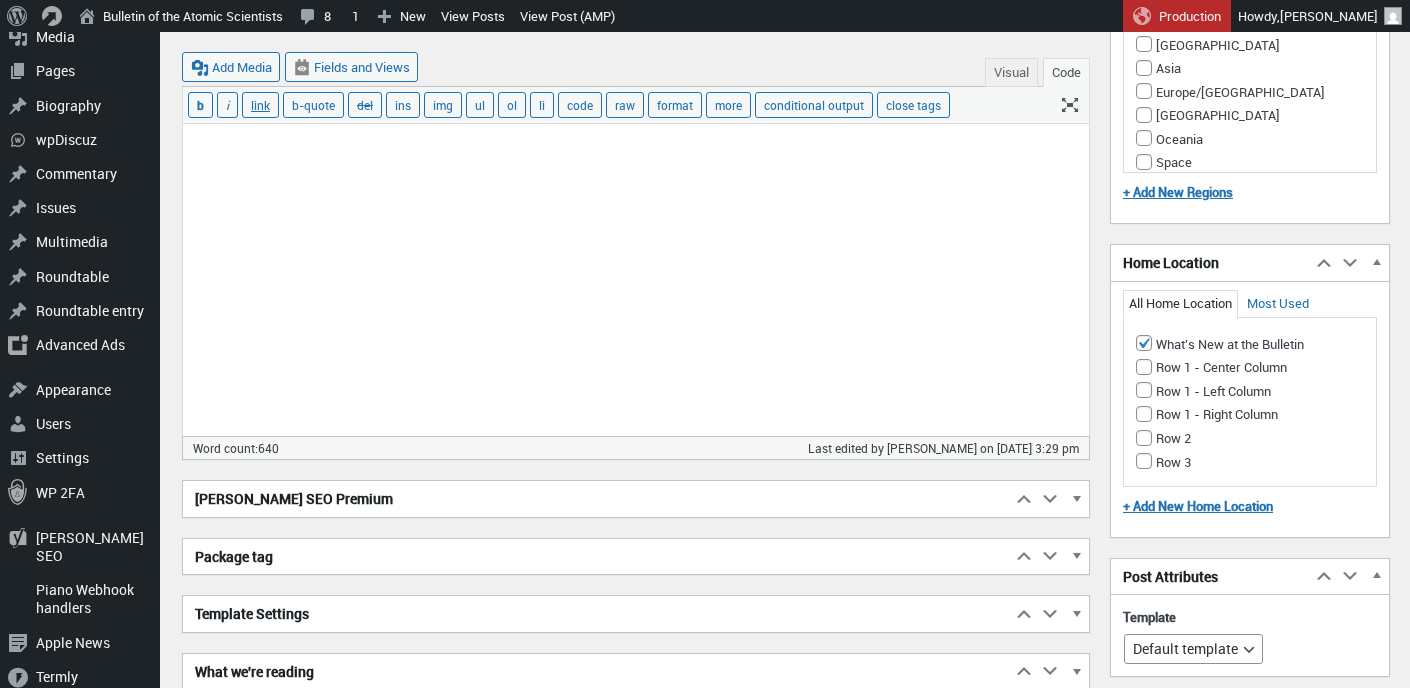 scroll, scrollTop: 2121, scrollLeft: 0, axis: vertical 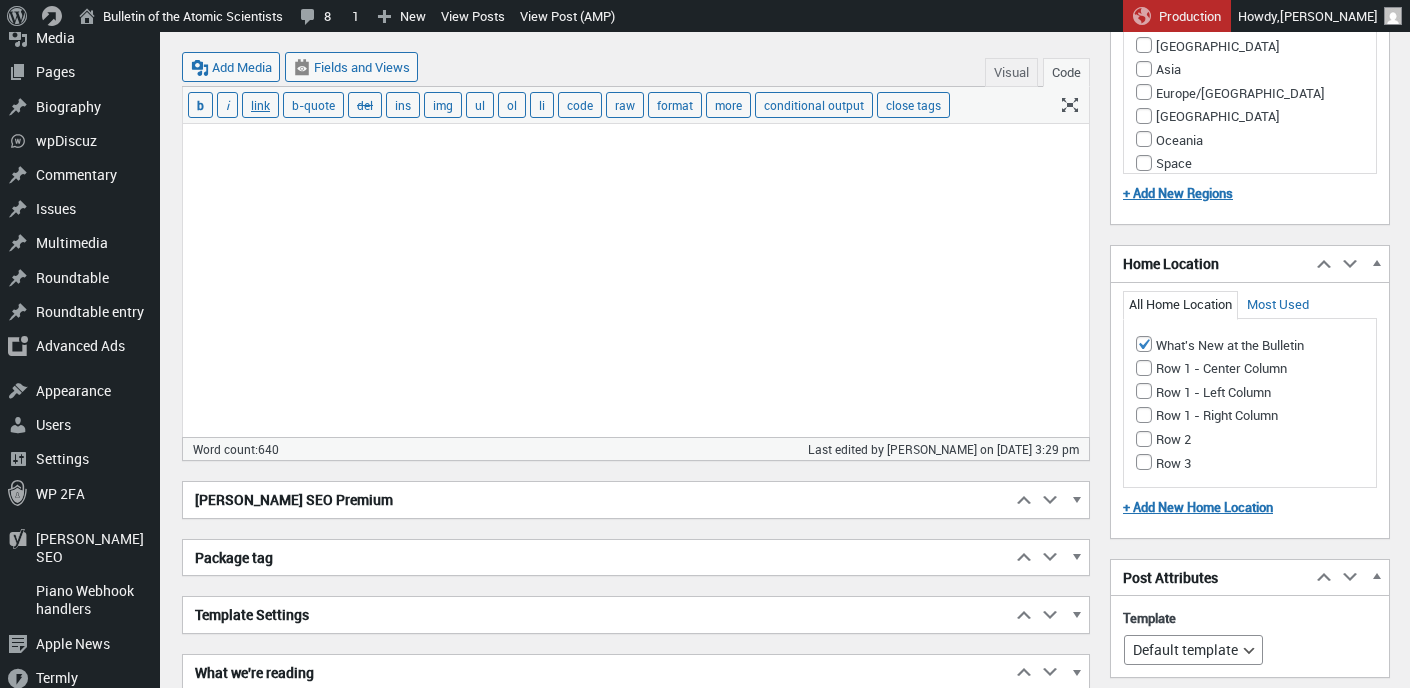 click at bounding box center (636, -656) 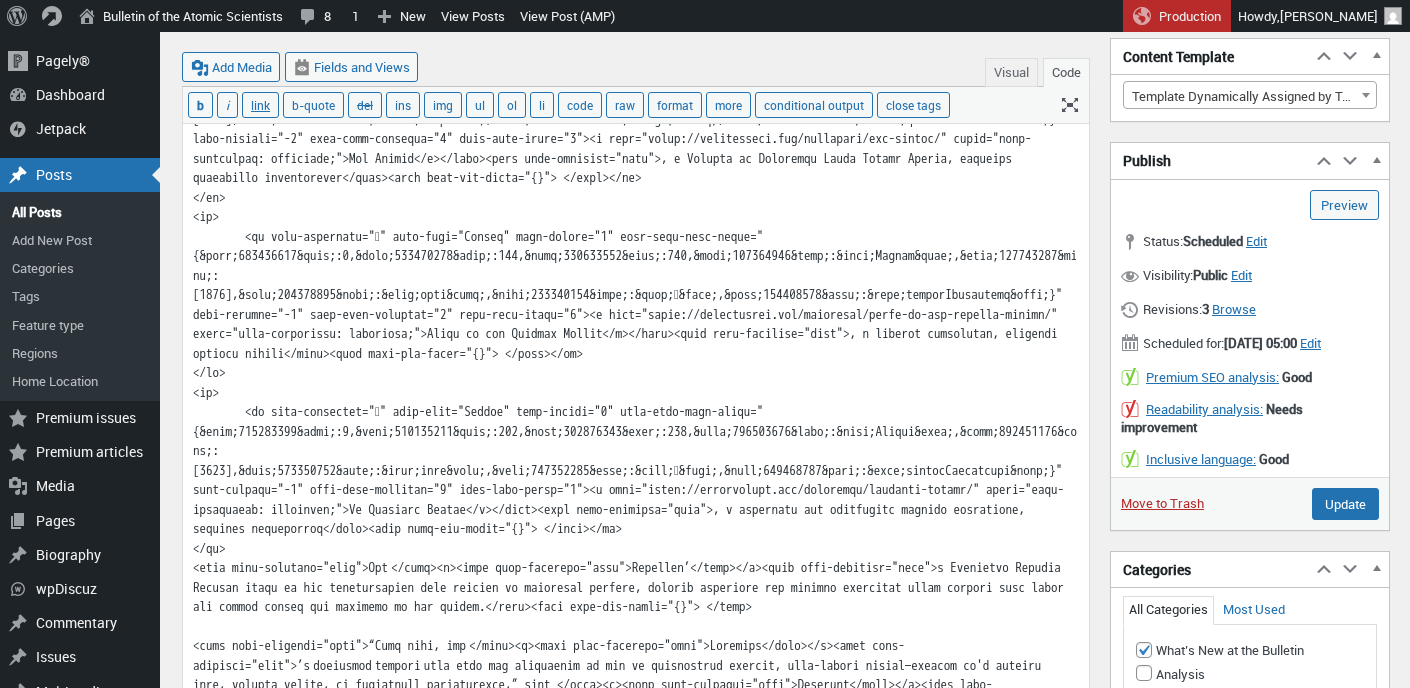 scroll, scrollTop: 642, scrollLeft: 0, axis: vertical 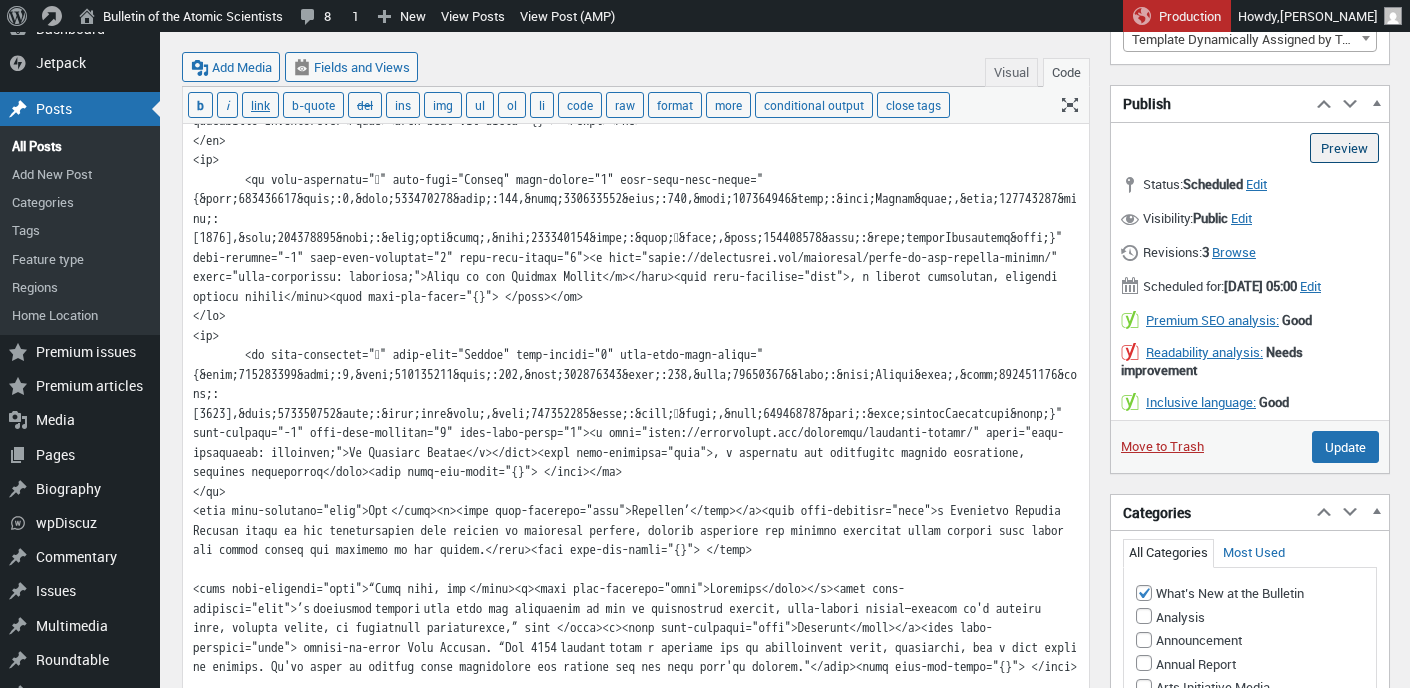 type on "<span data-contrast="auto">The </span><i><span data-contrast="auto">Bulletin of the Atomic Scientists</span></i><span data-contrast="auto"> is proud to announce its 2025 class of editorial fellows: </span><span data-ccp-props="{}"> </span>
<ul>
<li data-leveltext="" data-font="Symbol" data-listid="1" data-list-defn-props="{&quot;335552541&quot;:1,&quot;335559685&quot;:720,&quot;335559991&quot;:360,&quot;469769226&quot;:&quot;Symbol&quot;,&quot;469769242&quot;:[8226],&quot;469777803&quot;:&quot;left&quot;,&quot;469777804&quot;:&quot;&quot;,&quot;469777815&quot;:&quot;hybridMultilevel&quot;}" aria-setsize="-1" data-aria-posinset="1" data-aria-level="1"><span><a href="https://thebulletin.org/biography/jack-kennedy/" style="text-decoration: underline;">Jack Kennedy</a></span><span data-contrast="auto">, a doctoral candidate and research associate at Centre for International Security at the Hertie School of Governance in Berlin, covering nuclear risk</span><span data-ccp-props="{}"> </span></li>
</ul>
<ul>
..." 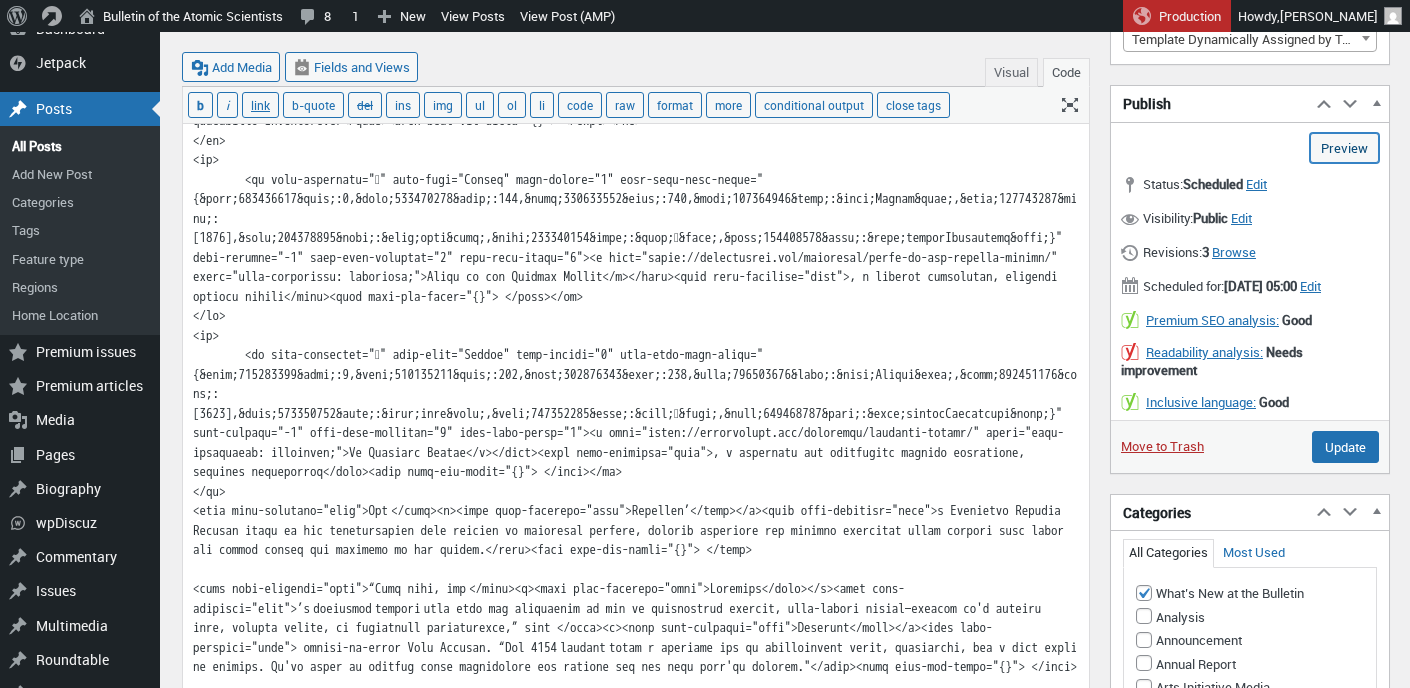 click on "Preview  (opens in a new tab)" at bounding box center (1344, 148) 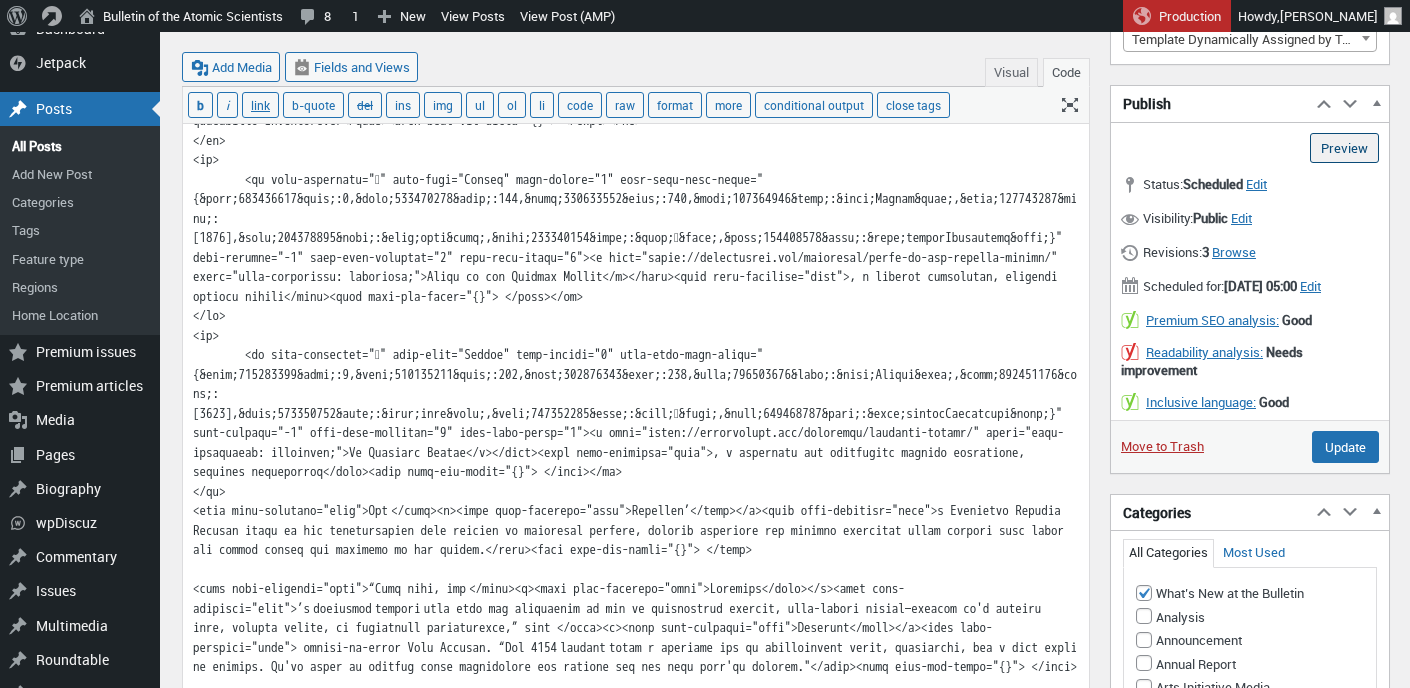 type on "Schedule" 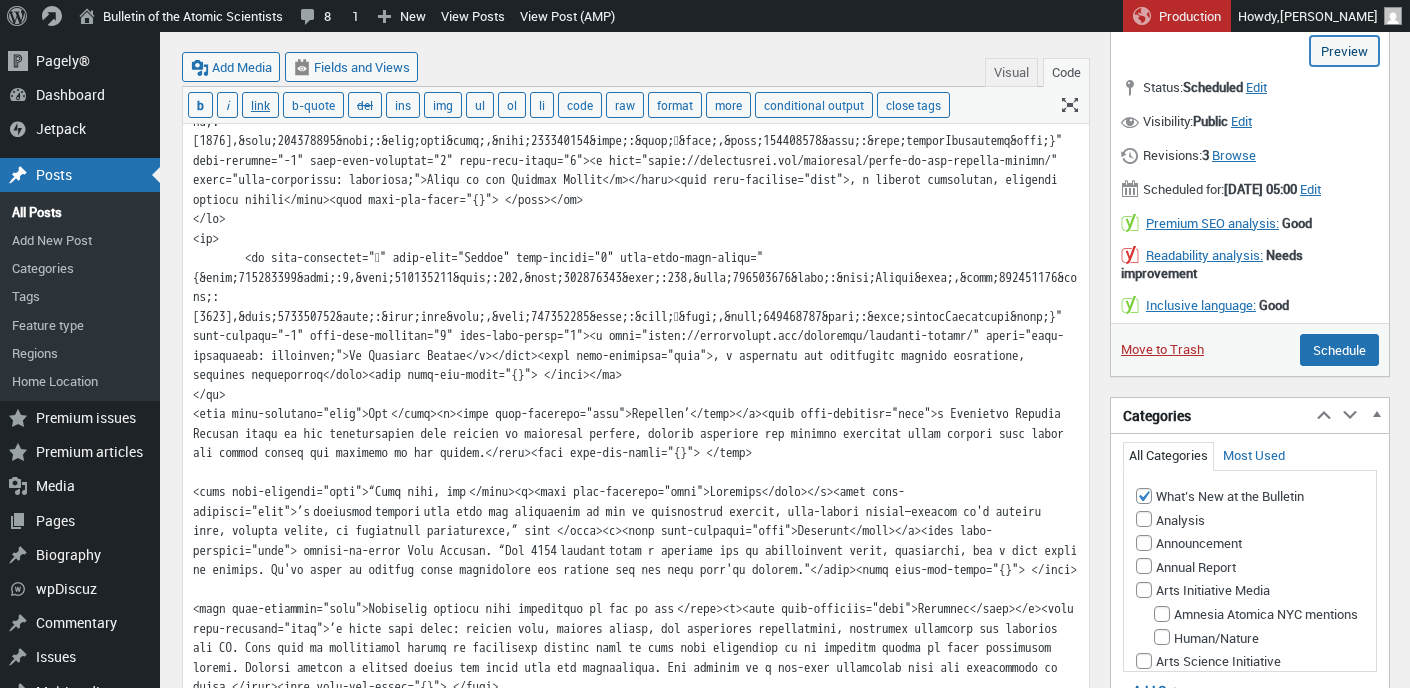 scroll, scrollTop: 720, scrollLeft: 0, axis: vertical 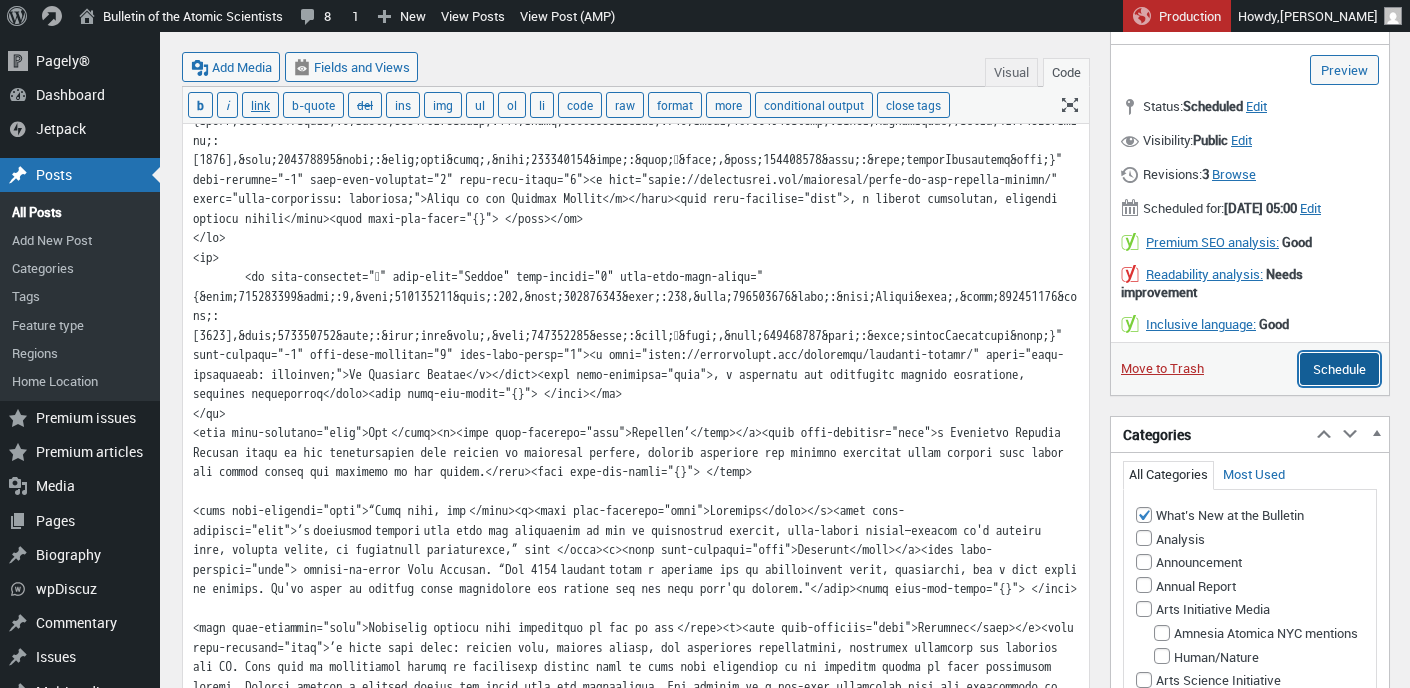 click on "Schedule" at bounding box center (1339, 369) 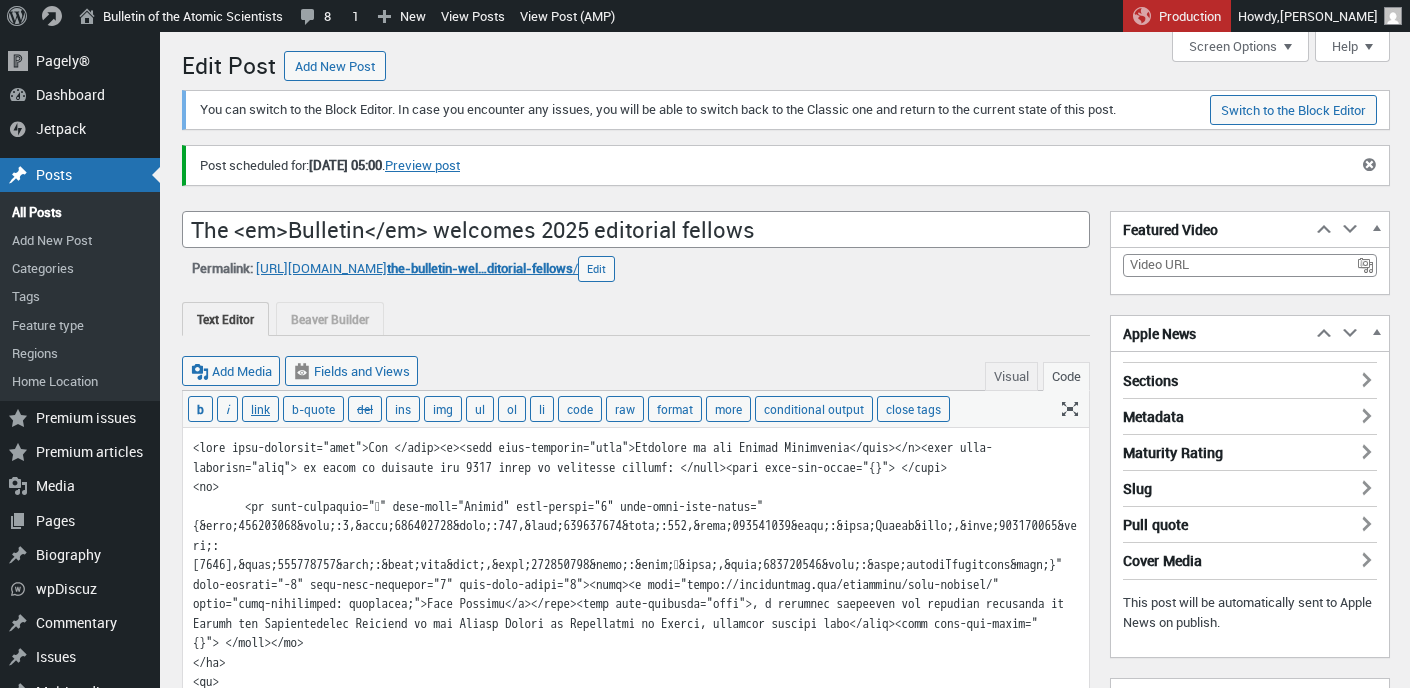 scroll, scrollTop: 0, scrollLeft: 0, axis: both 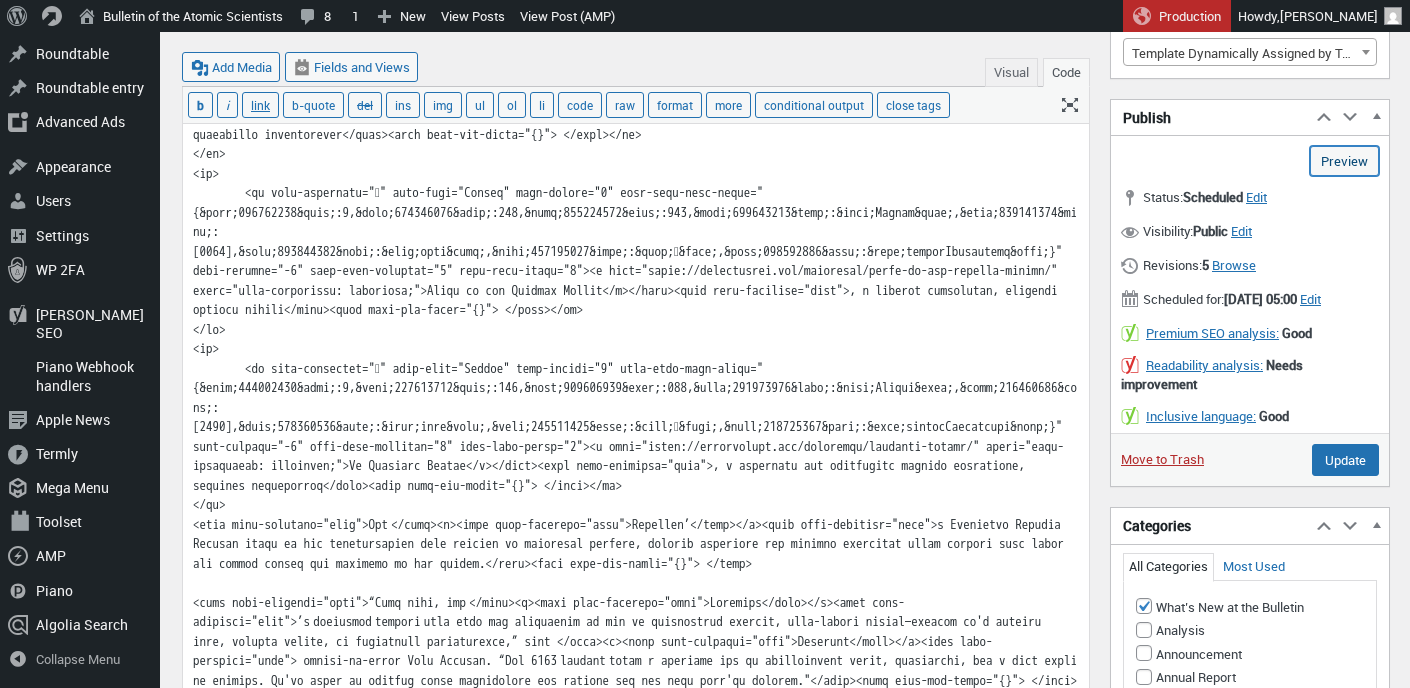 click on "Preview  (opens in a new tab)" at bounding box center (1344, 161) 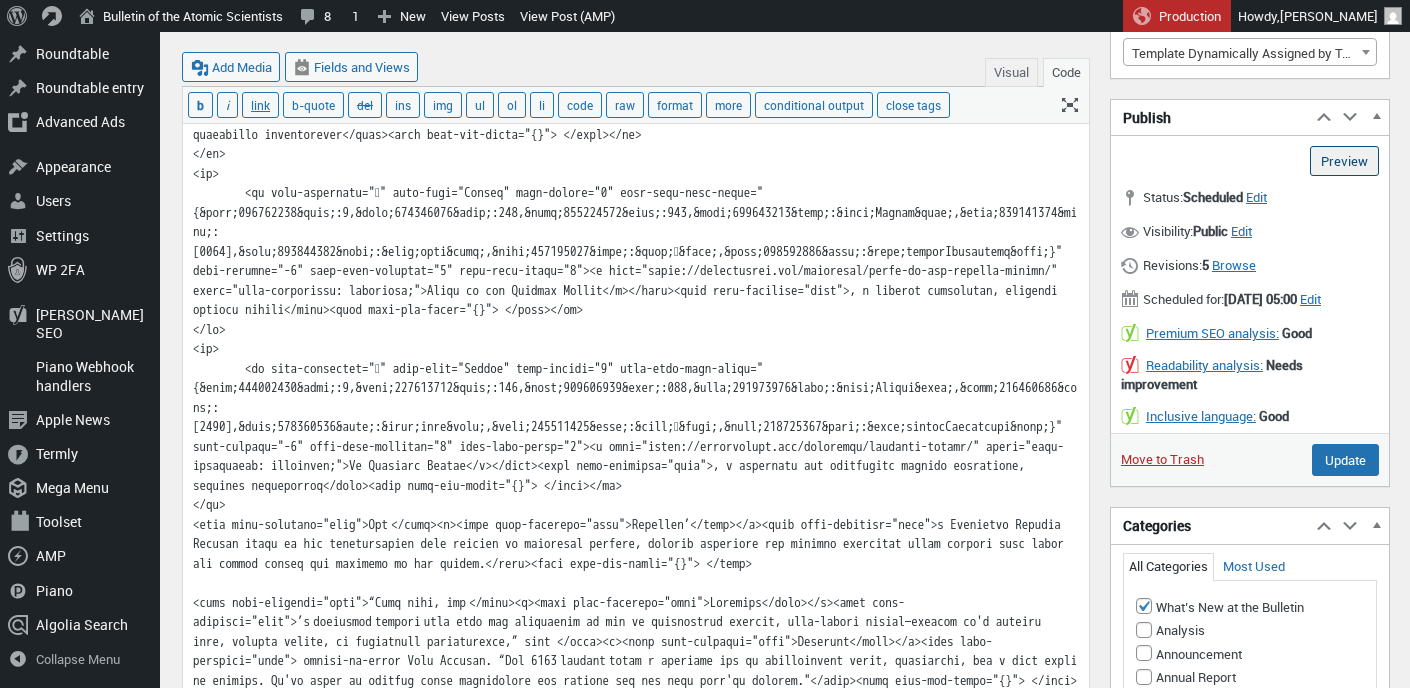 type on "Schedule" 